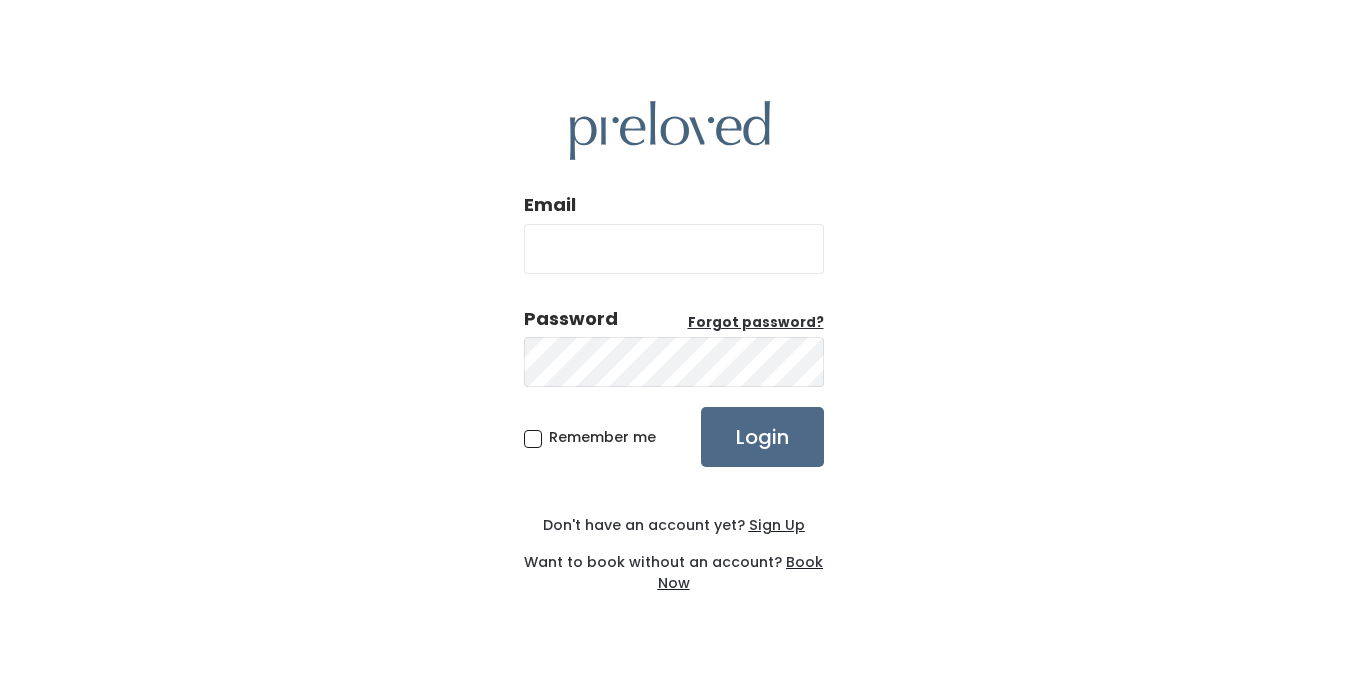scroll, scrollTop: 0, scrollLeft: 0, axis: both 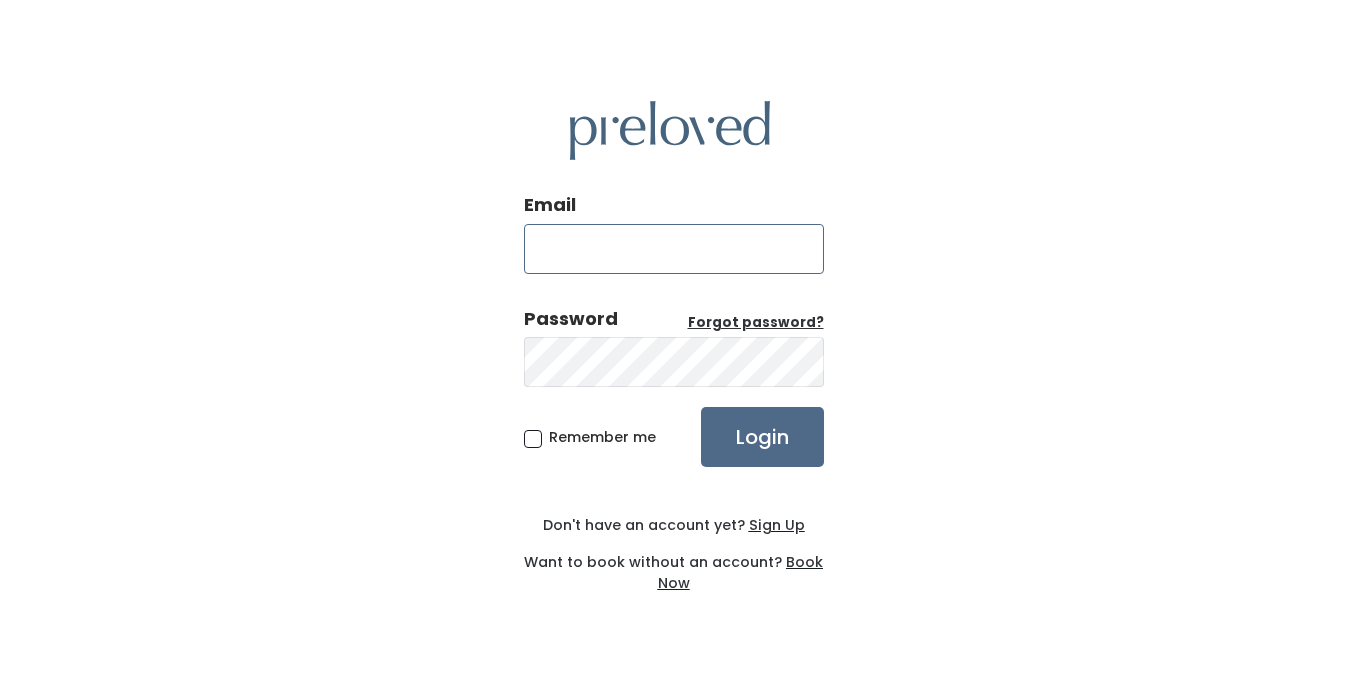 type on "[EMAIL]" 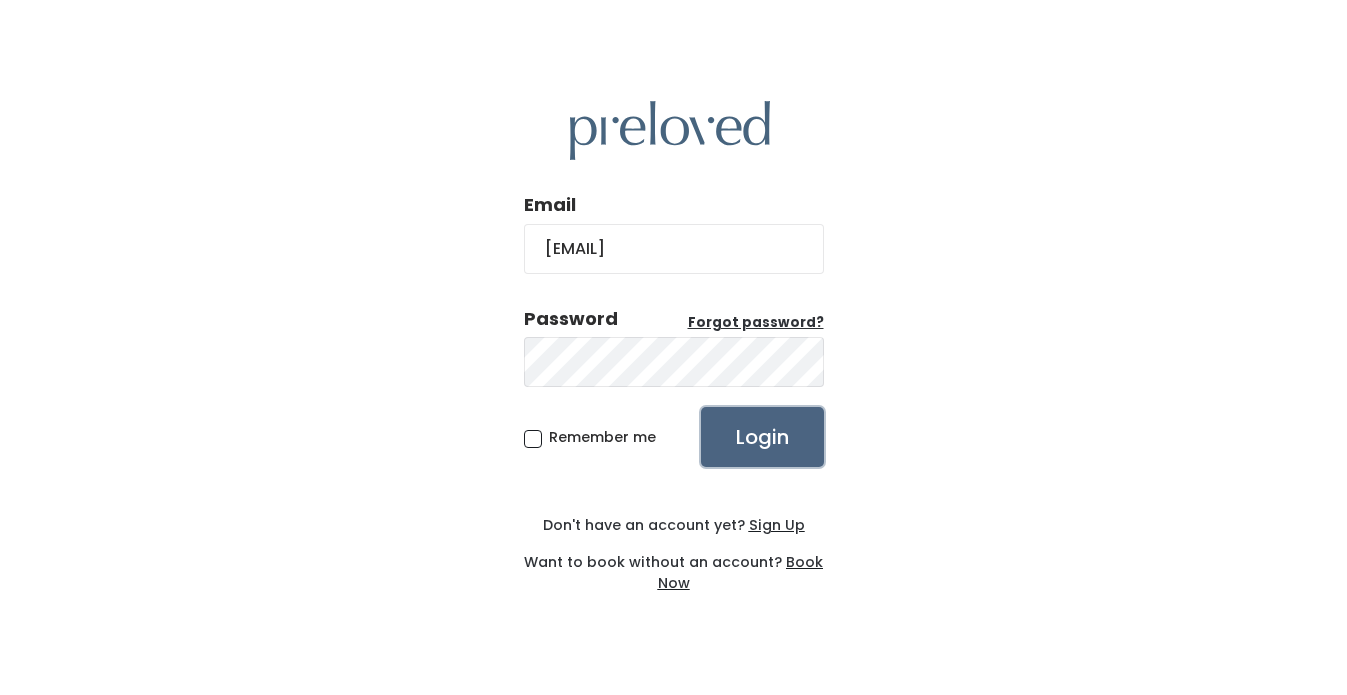 click on "Login" at bounding box center [762, 437] 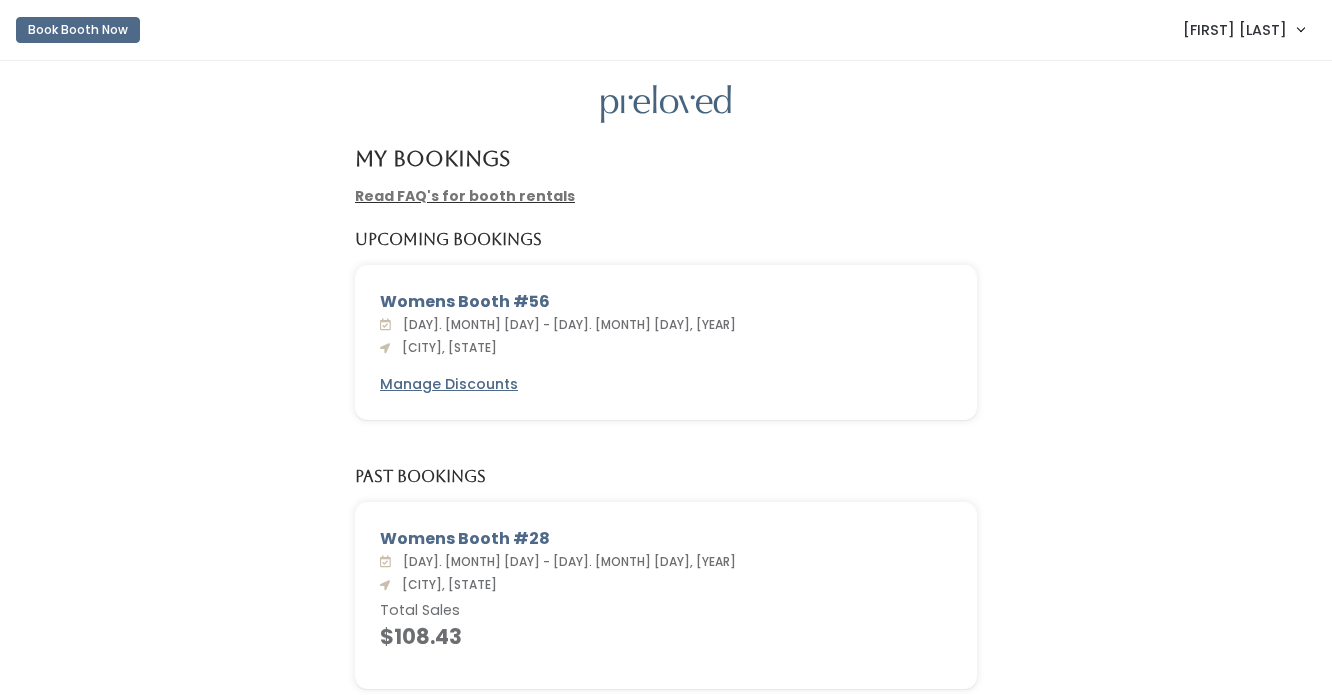 scroll, scrollTop: 0, scrollLeft: 0, axis: both 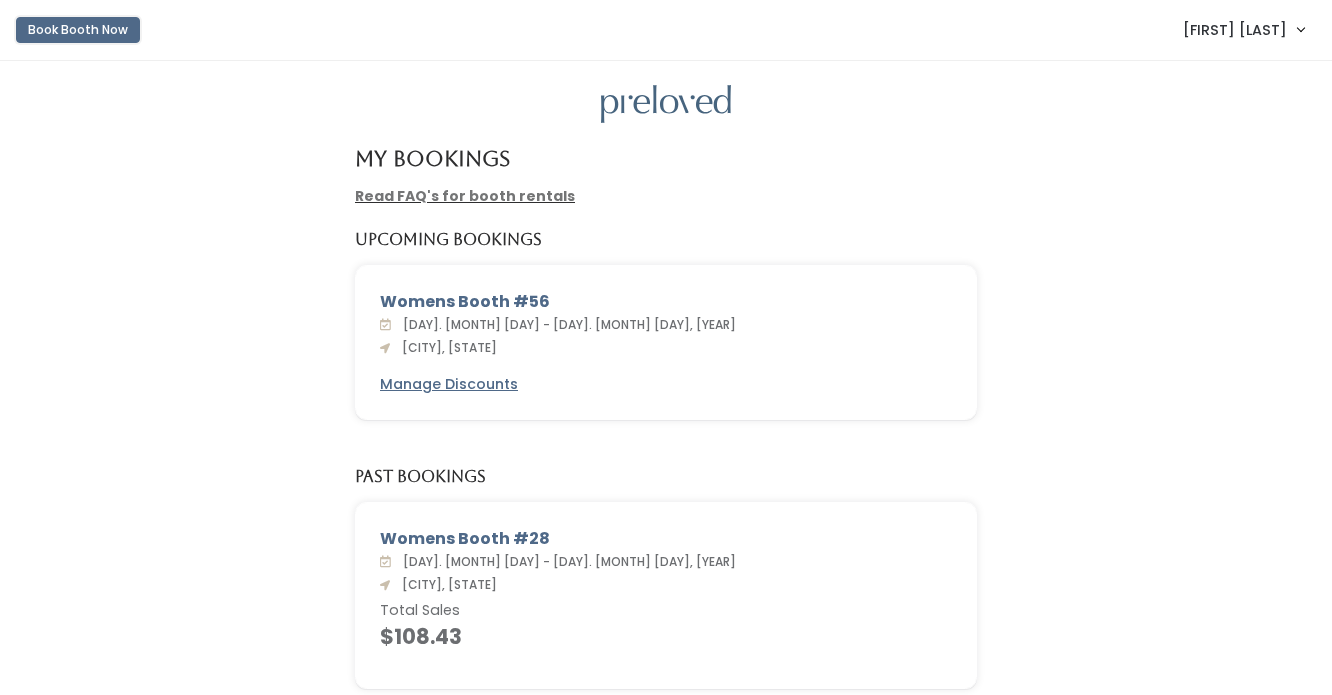 click on "Book Booth Now" at bounding box center [78, 30] 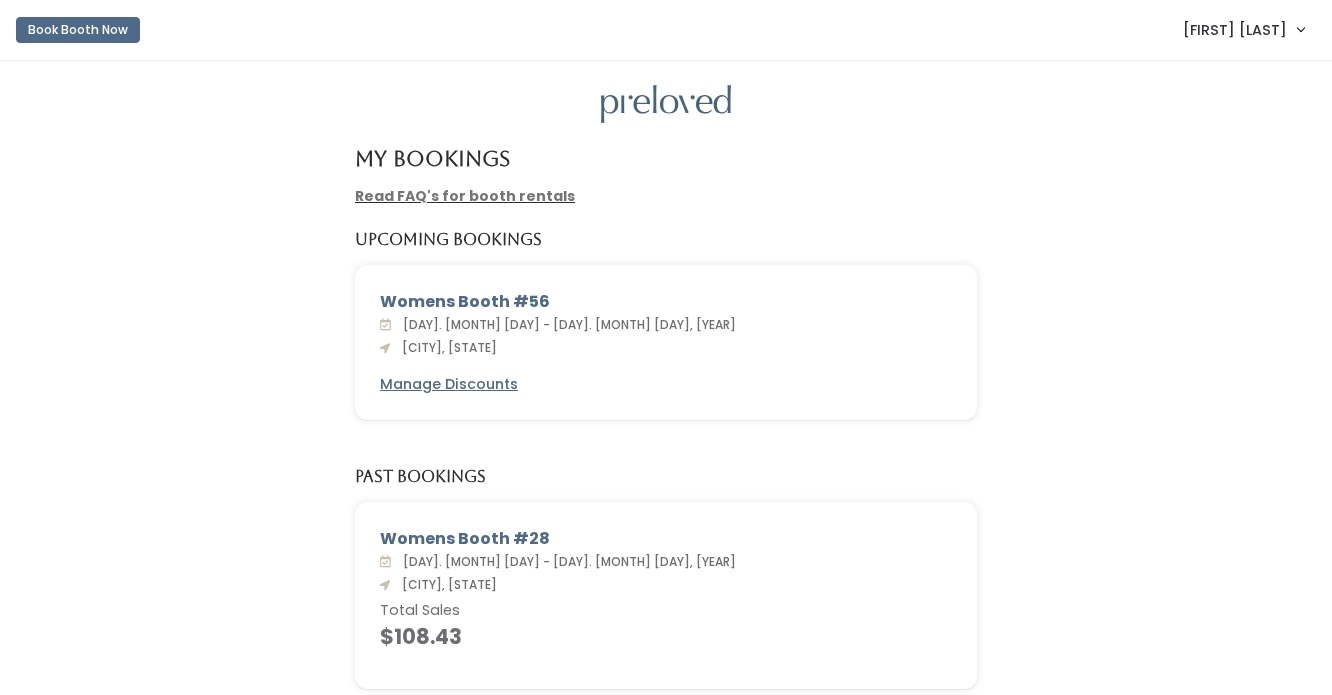click on "Read FAQ's for booth rentals" at bounding box center [465, 196] 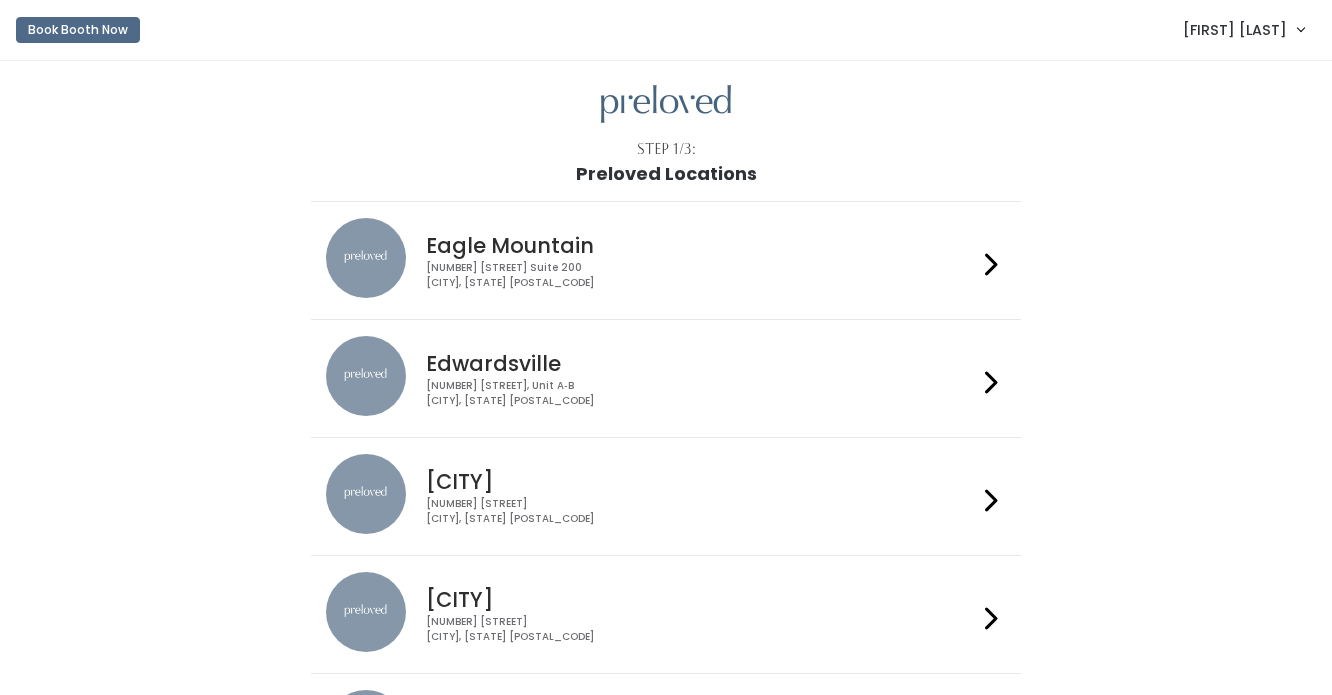 scroll, scrollTop: 0, scrollLeft: 0, axis: both 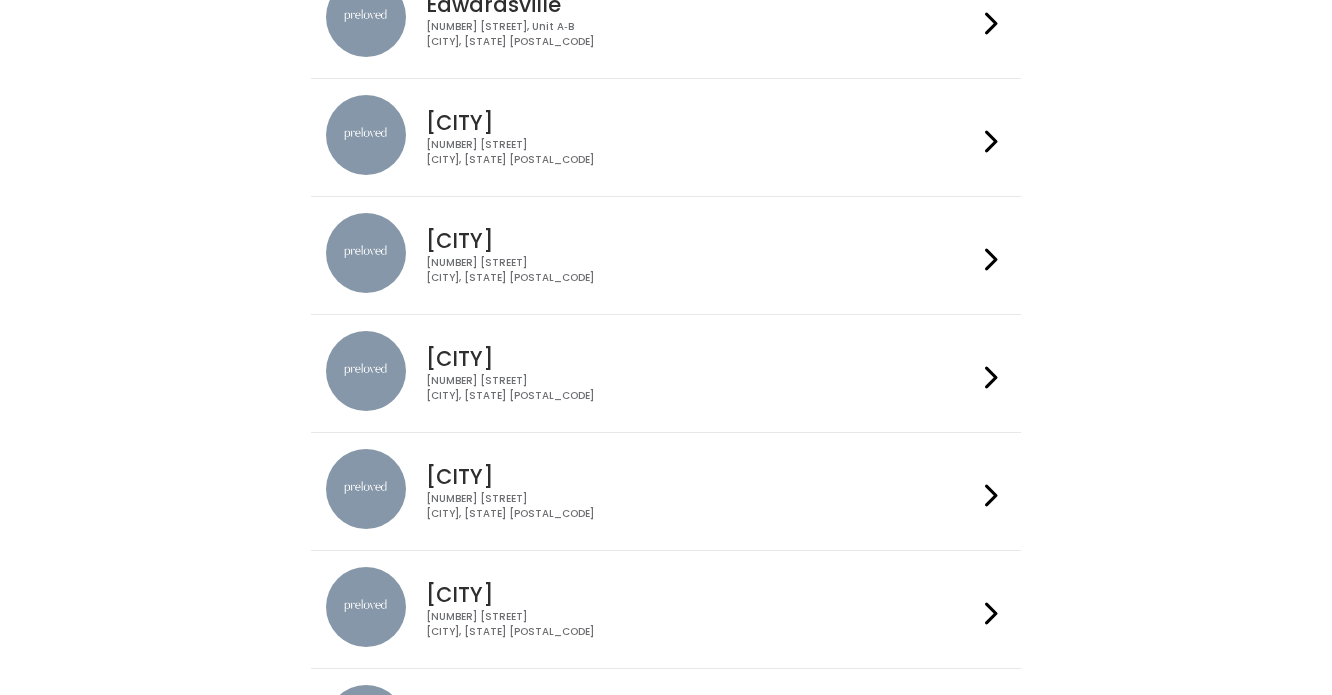 click on "230 W Cougar Blvd
Provo, UT 84604" at bounding box center (701, 388) 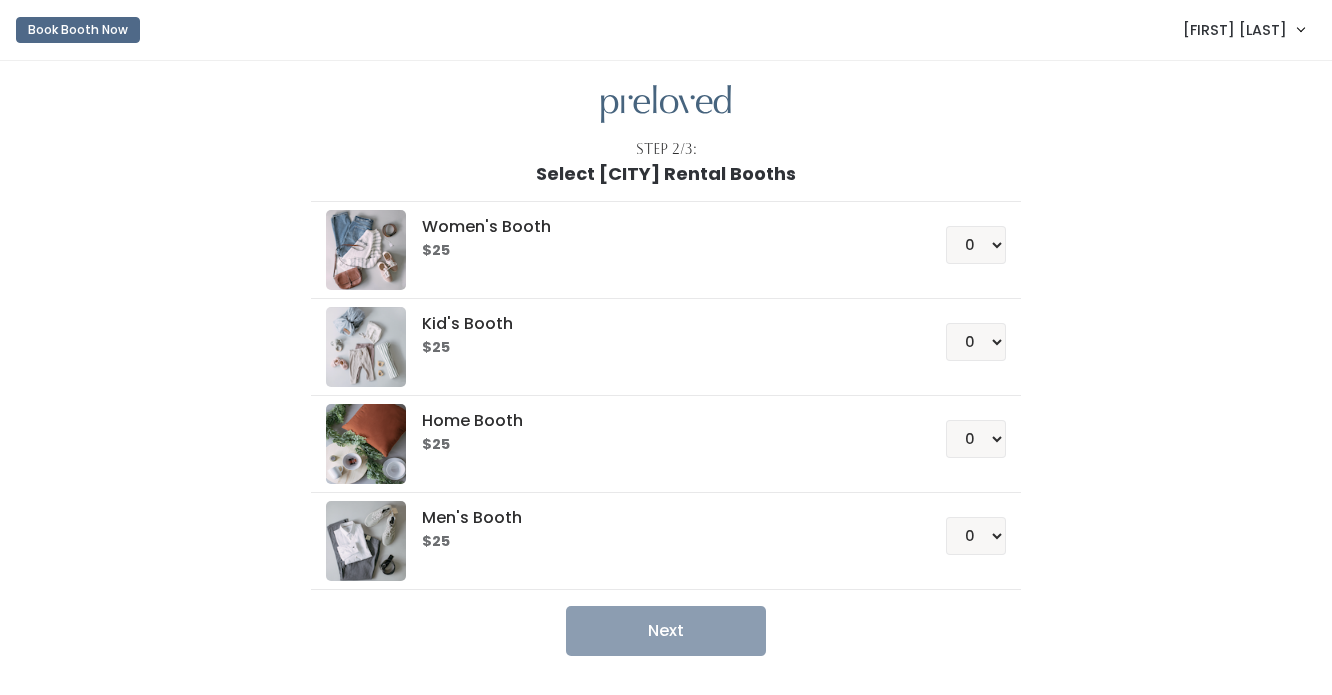 scroll, scrollTop: 0, scrollLeft: 0, axis: both 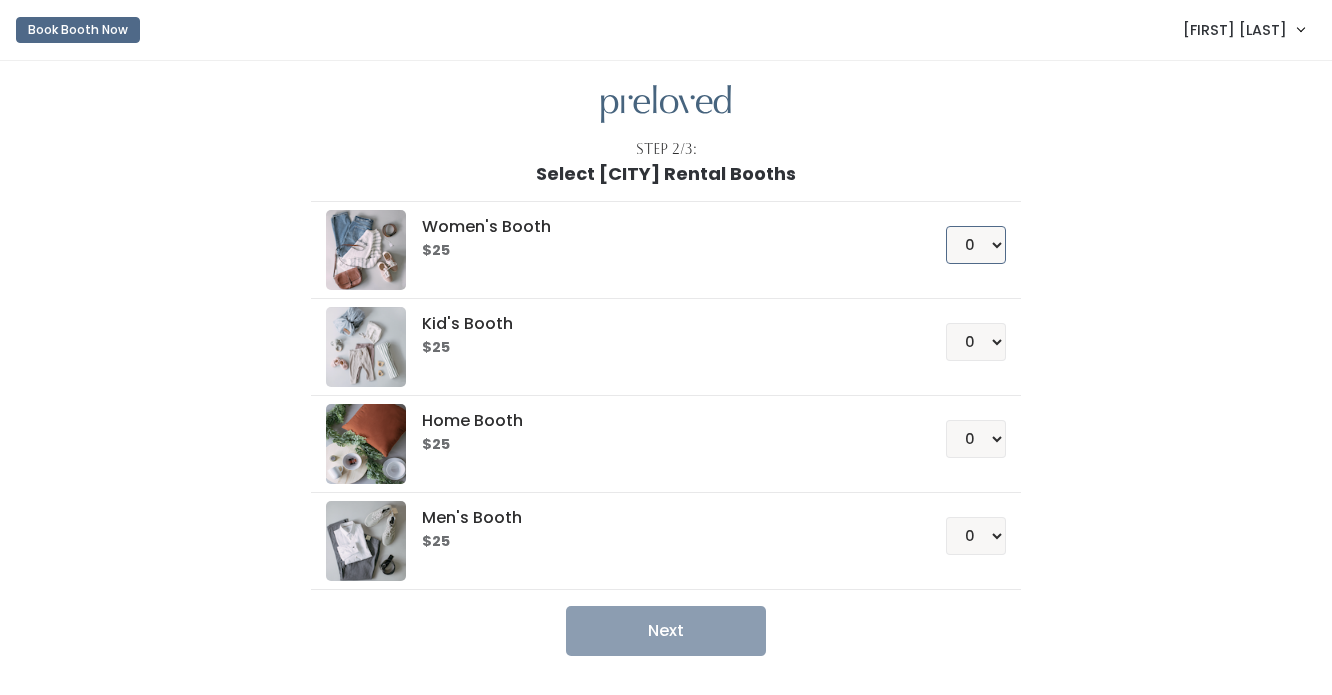click on "0
1
2
3
4" at bounding box center (976, 245) 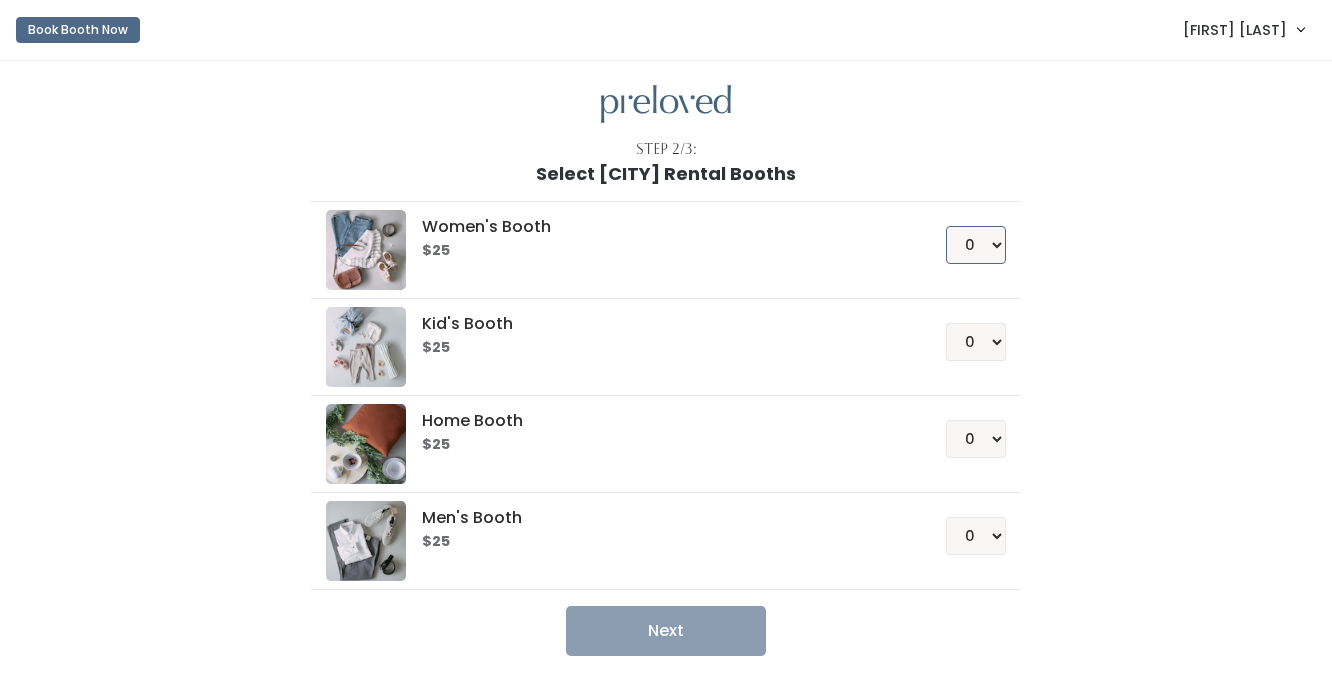 select on "1" 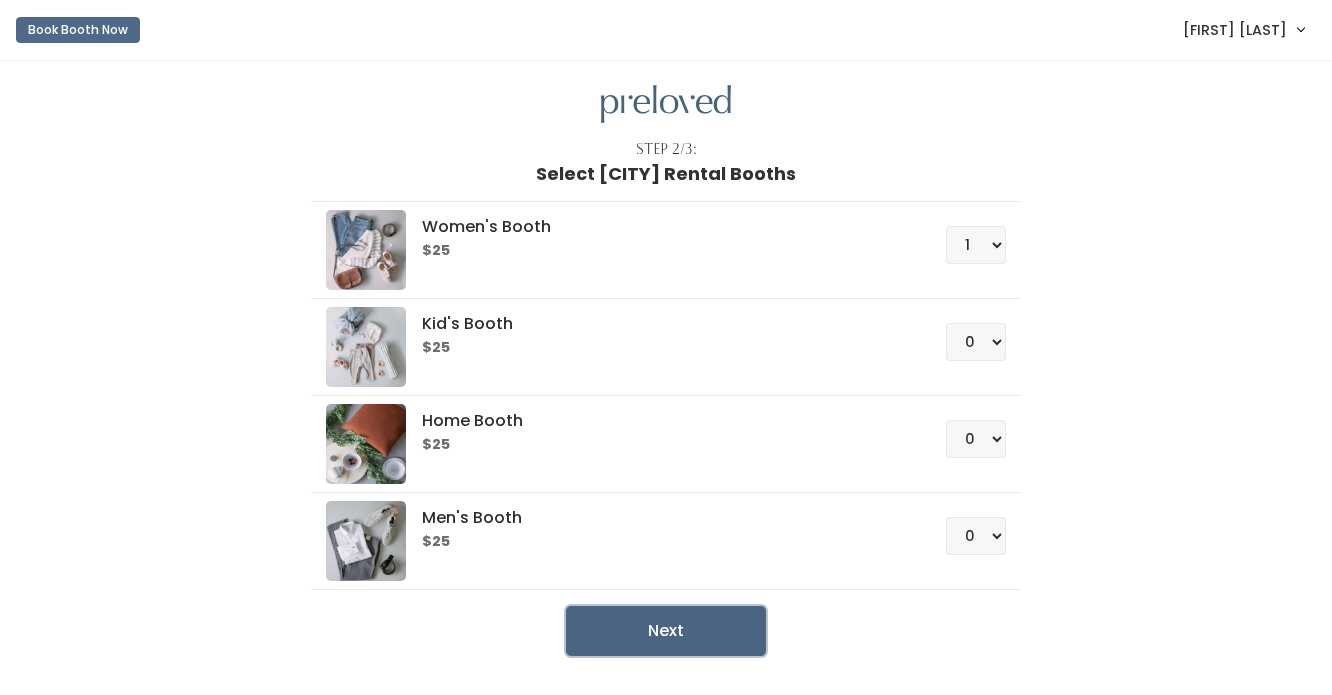 click on "Next" at bounding box center (666, 631) 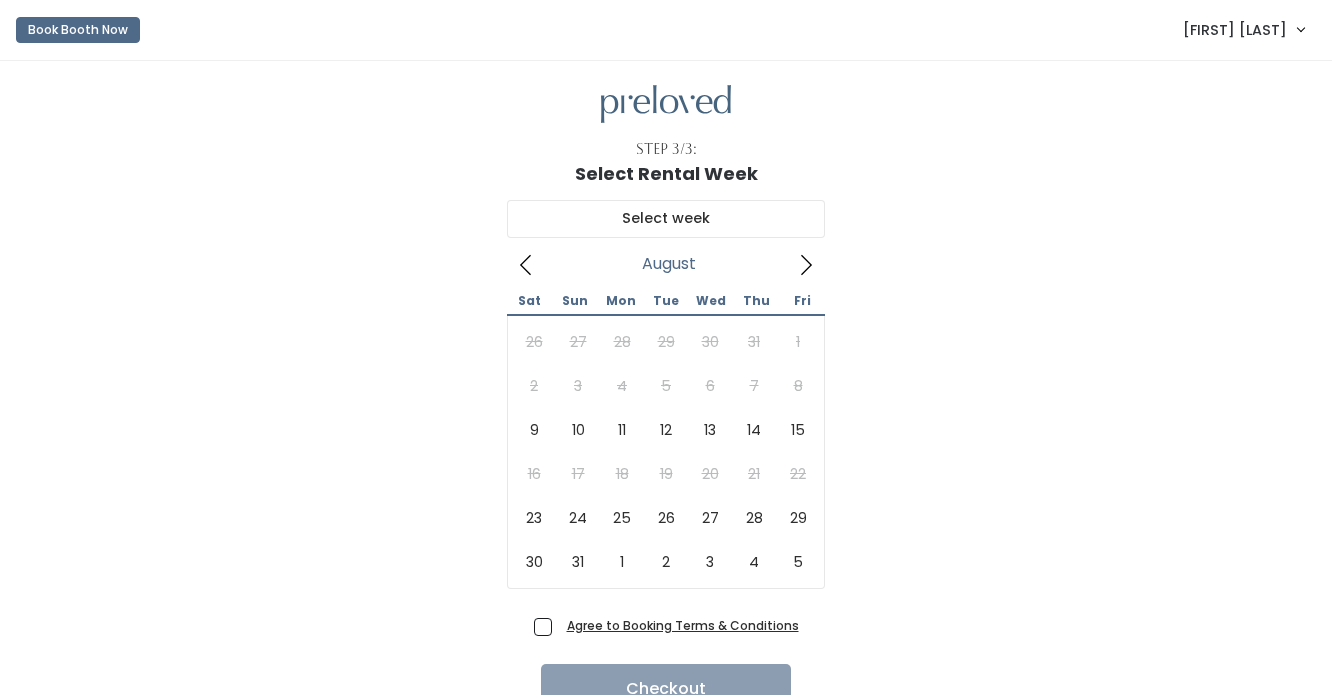 scroll, scrollTop: 0, scrollLeft: 0, axis: both 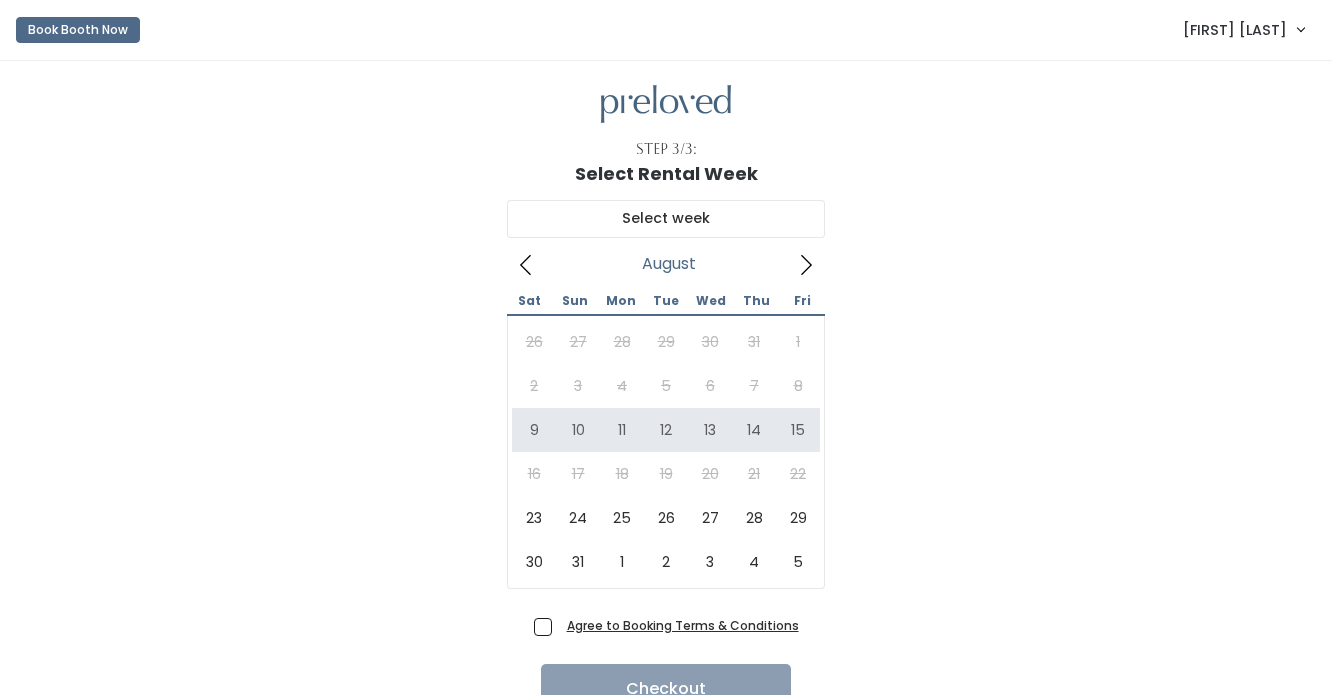 click on "[FIRST] [LAST]" at bounding box center [1235, 30] 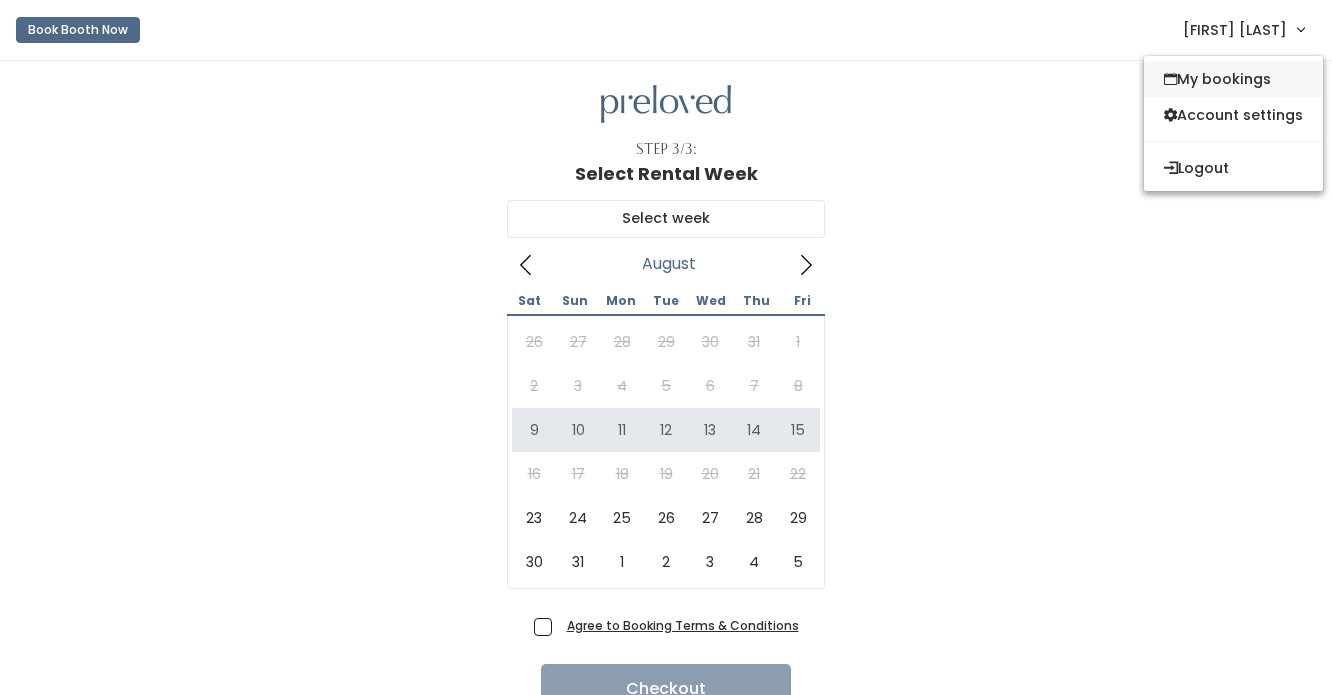 click on "My bookings" at bounding box center (1233, 79) 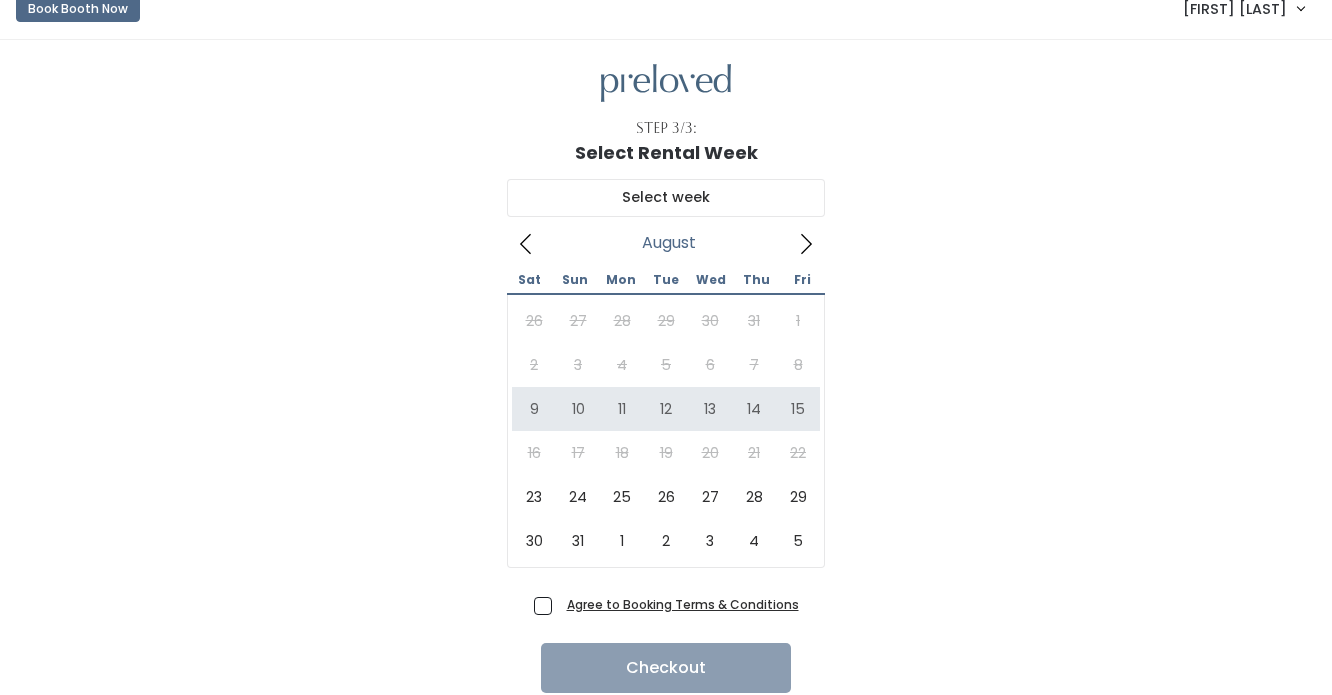scroll, scrollTop: 19, scrollLeft: 0, axis: vertical 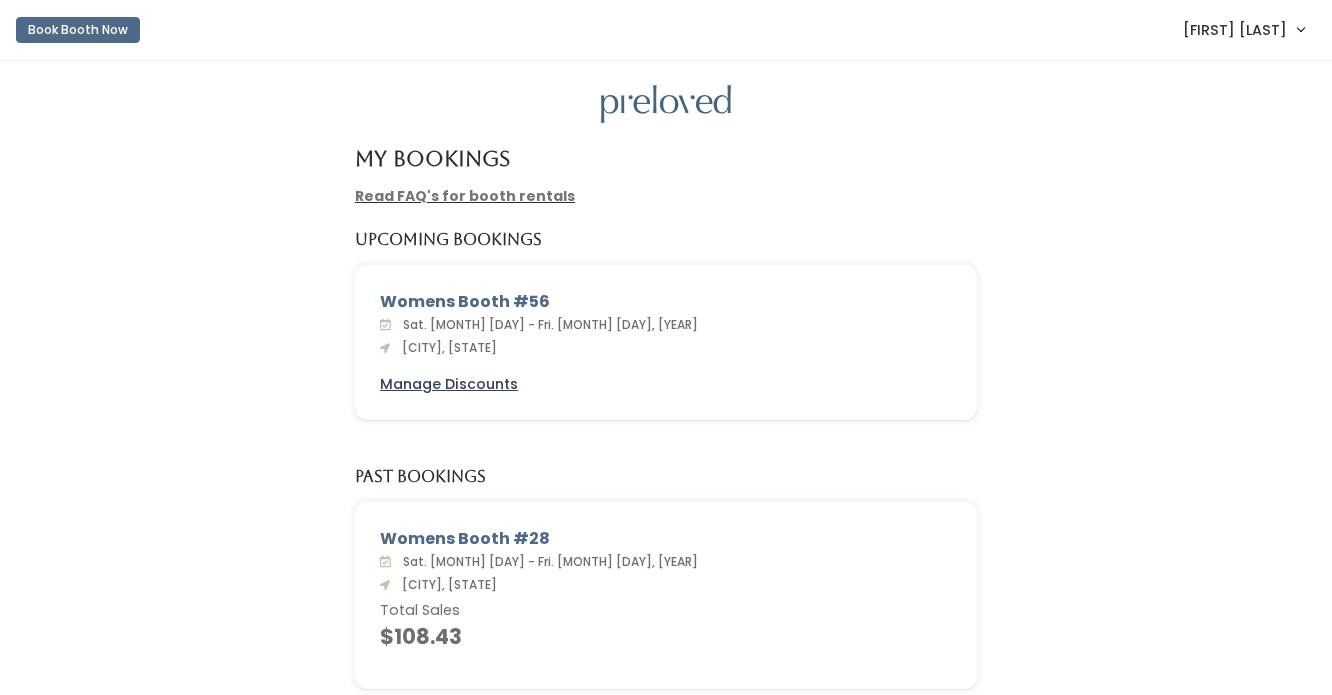 click on "Manage Discounts" at bounding box center [449, 384] 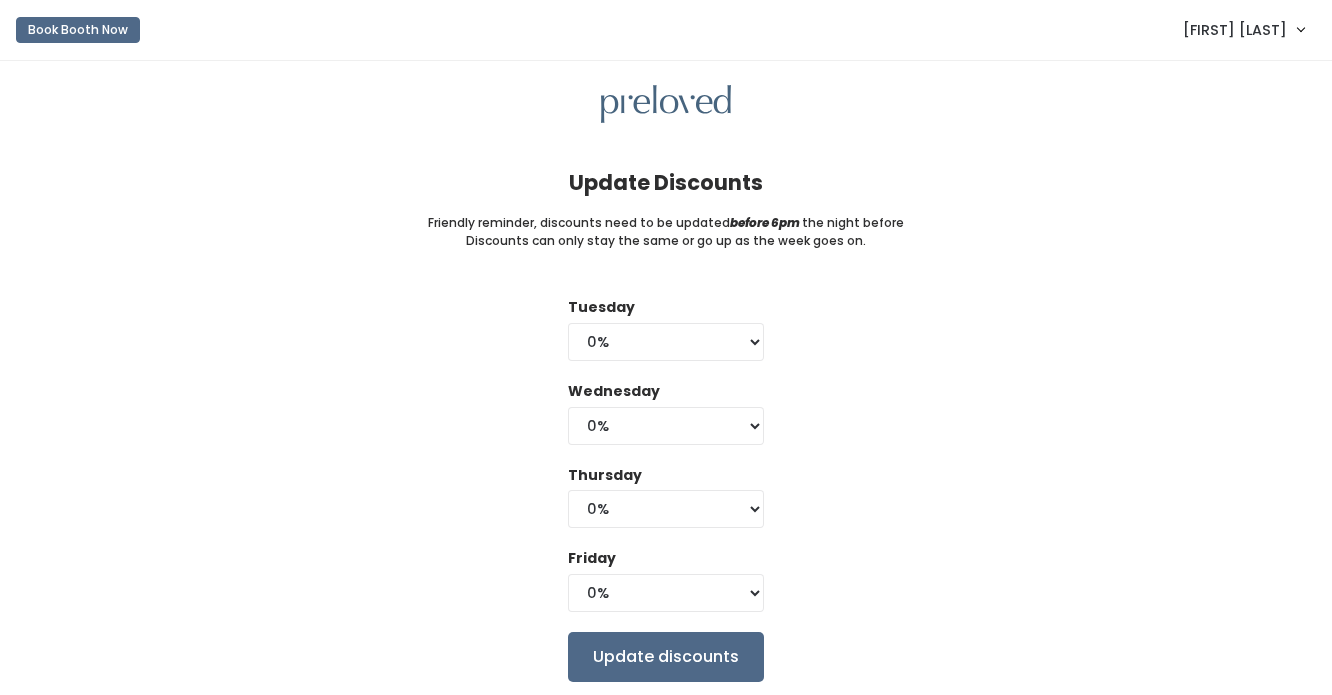 scroll, scrollTop: 0, scrollLeft: 0, axis: both 